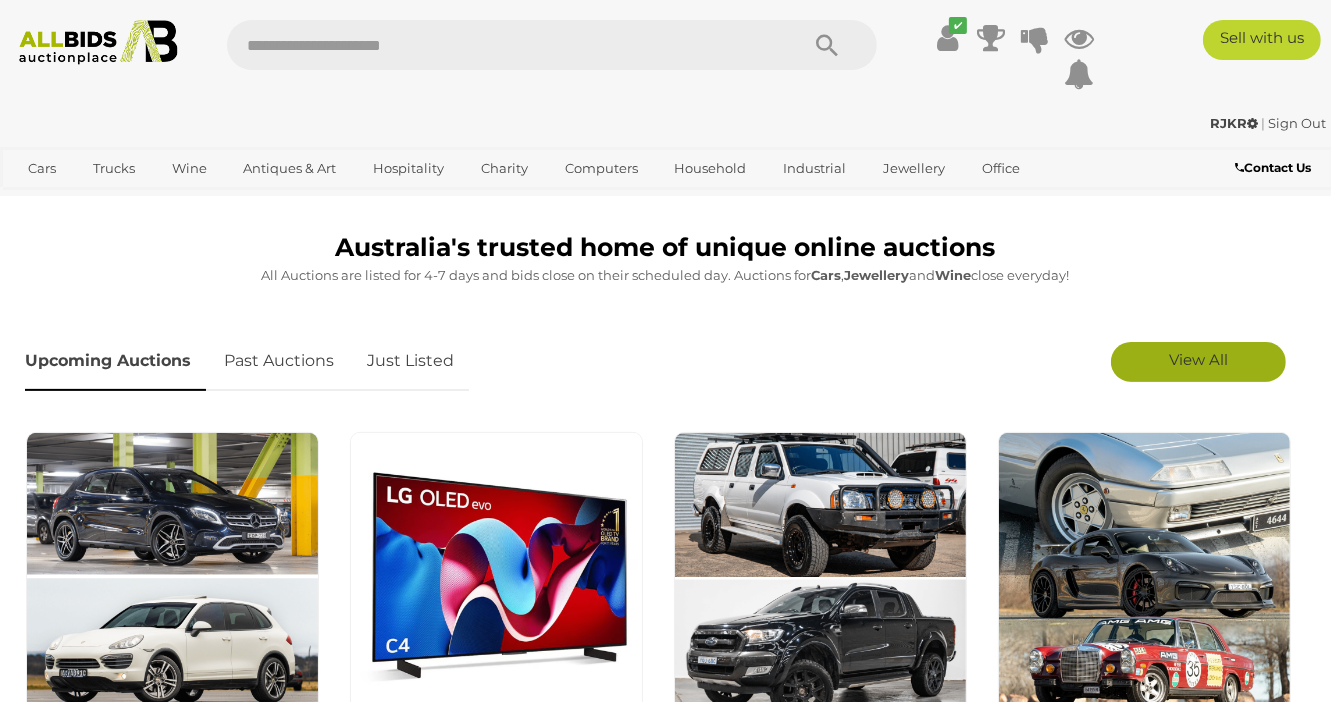 scroll, scrollTop: 432, scrollLeft: 0, axis: vertical 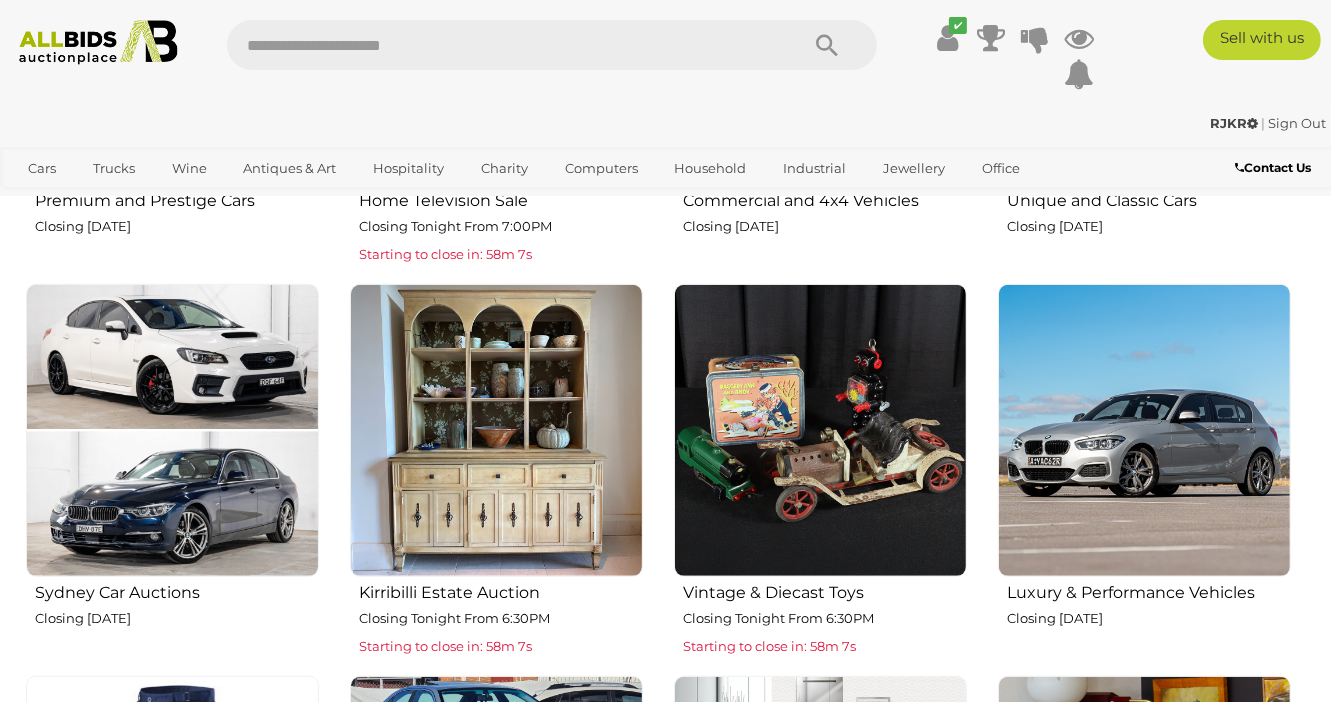 click at bounding box center [496, 430] 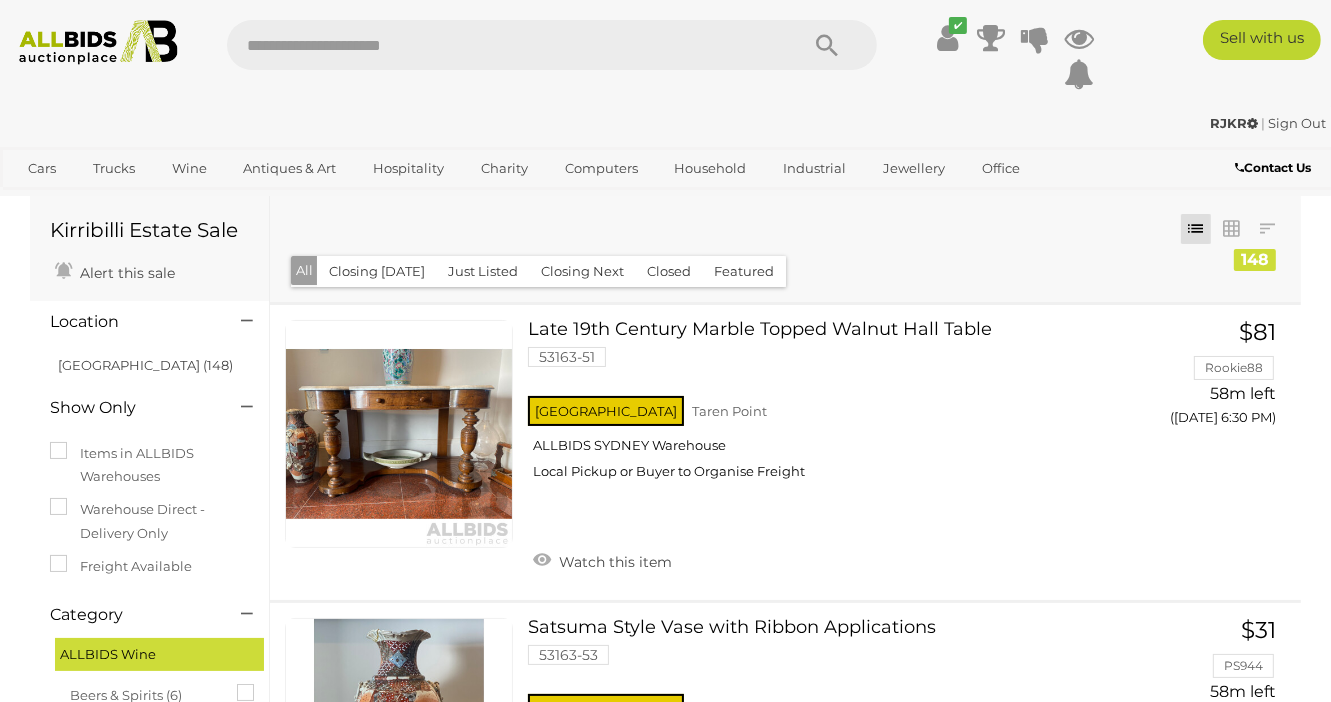 scroll, scrollTop: 498, scrollLeft: 0, axis: vertical 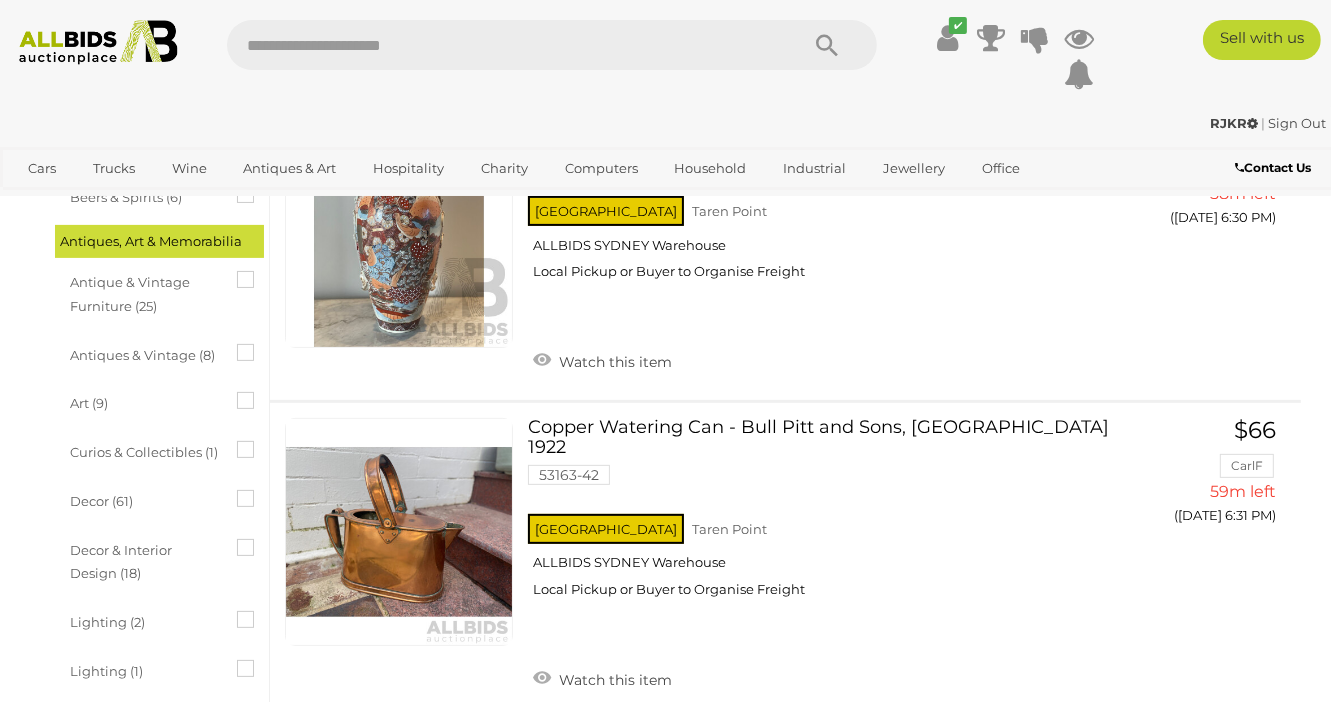 click at bounding box center [503, 45] 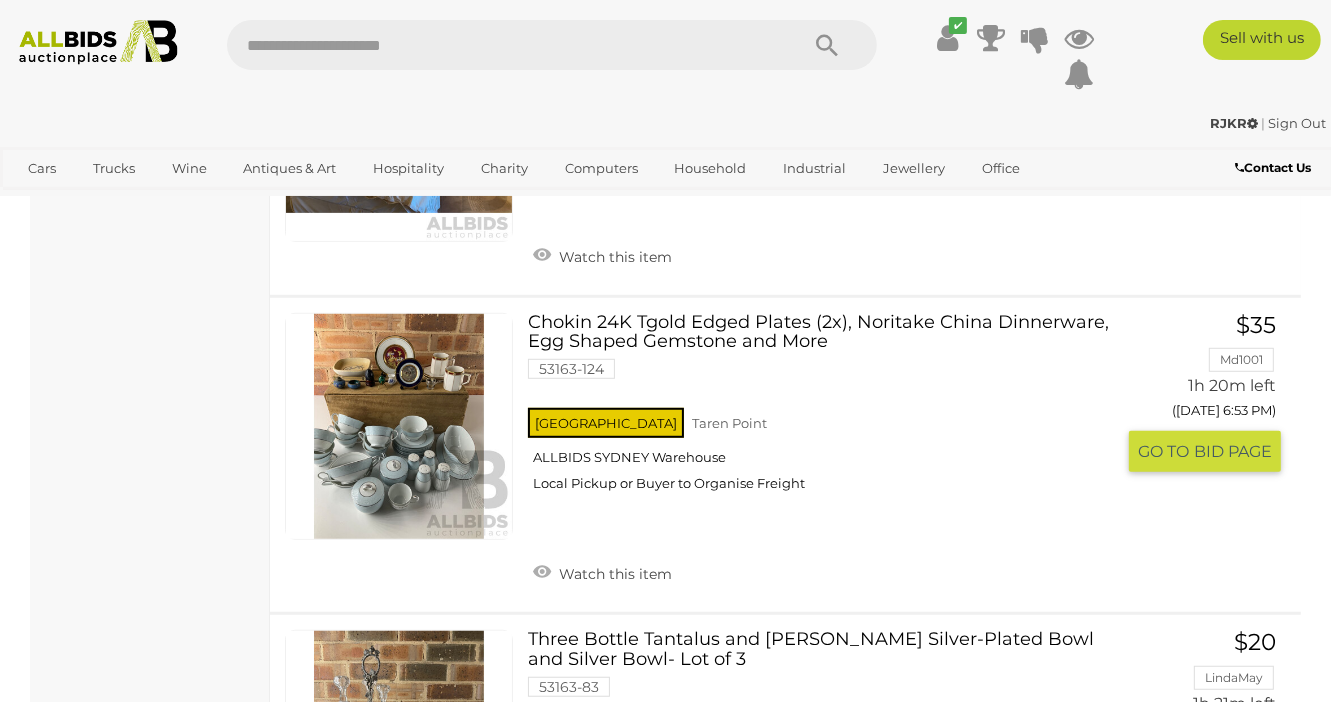 scroll, scrollTop: 14364, scrollLeft: 0, axis: vertical 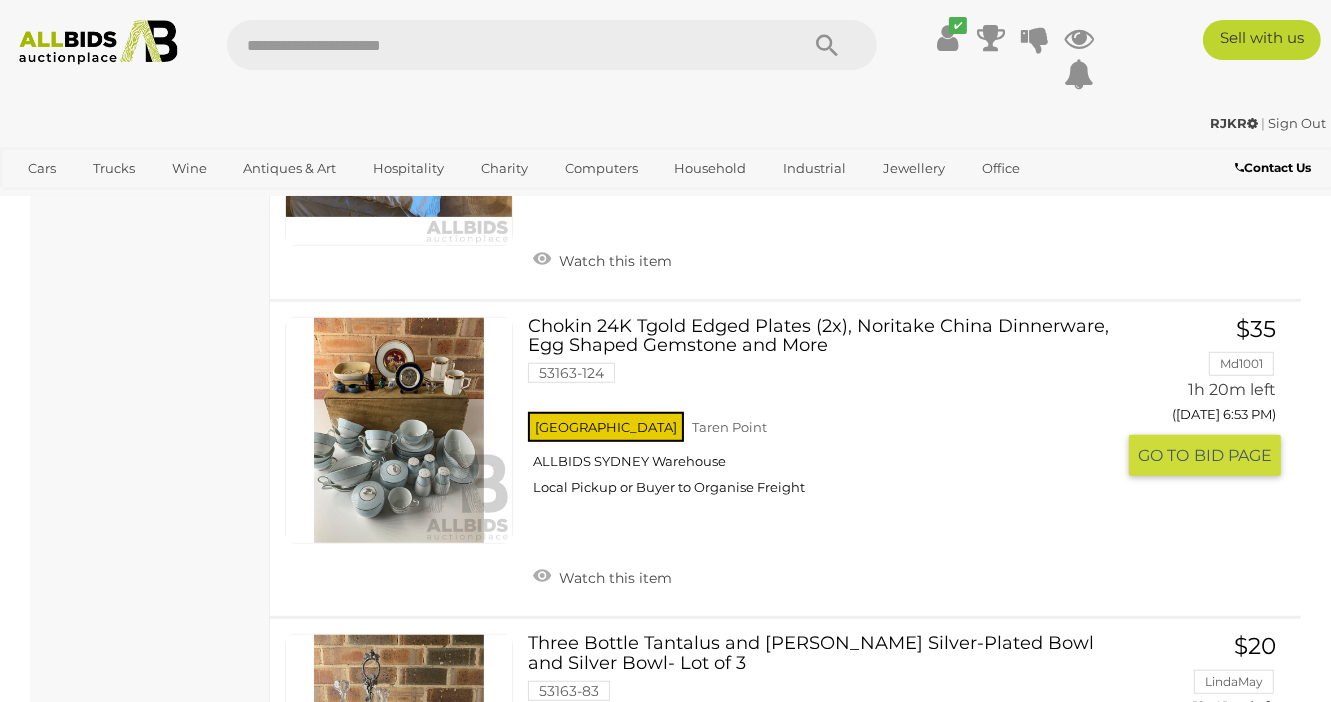click at bounding box center [399, 431] 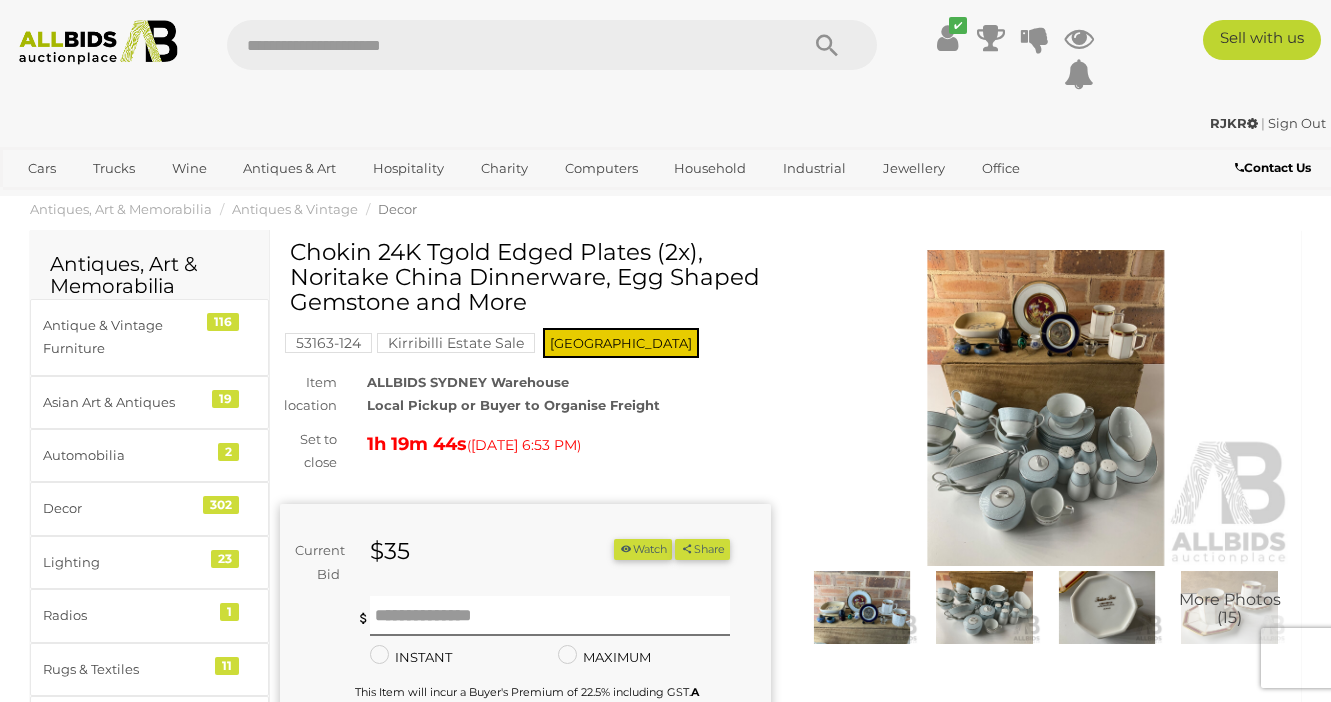 scroll, scrollTop: 0, scrollLeft: 0, axis: both 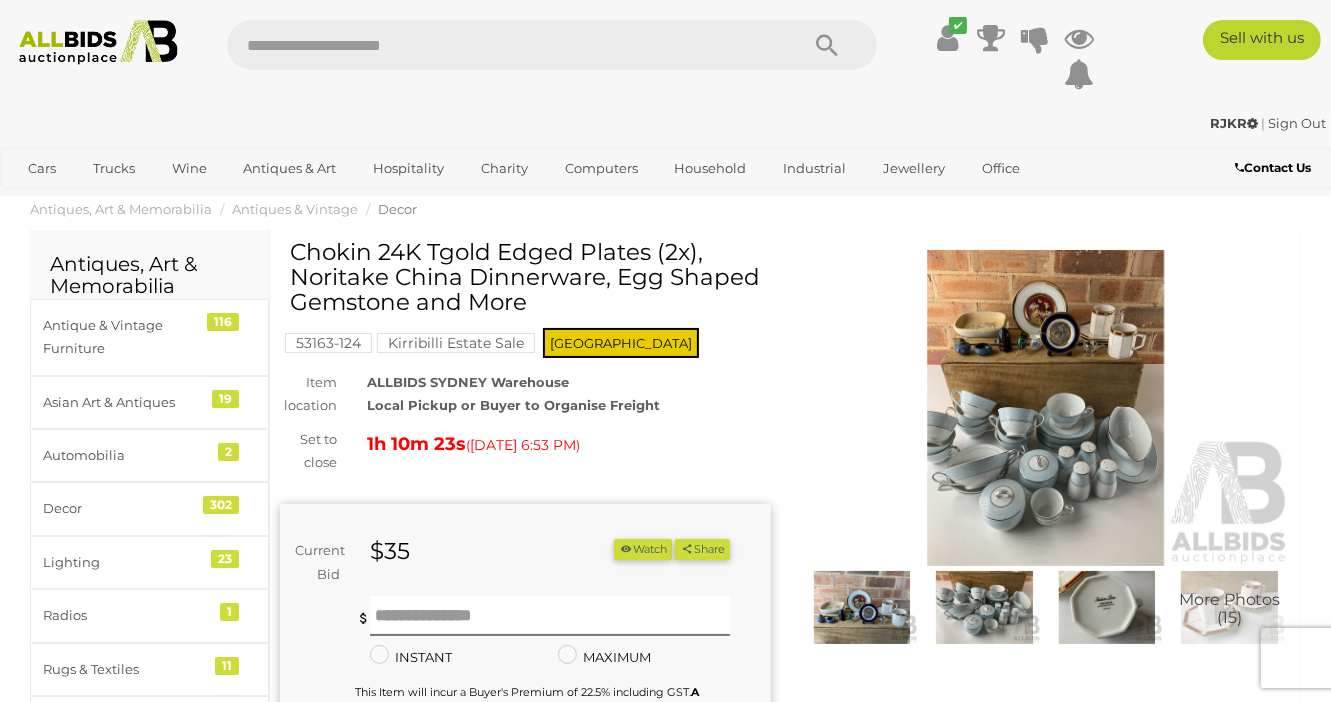click at bounding box center (862, 607) 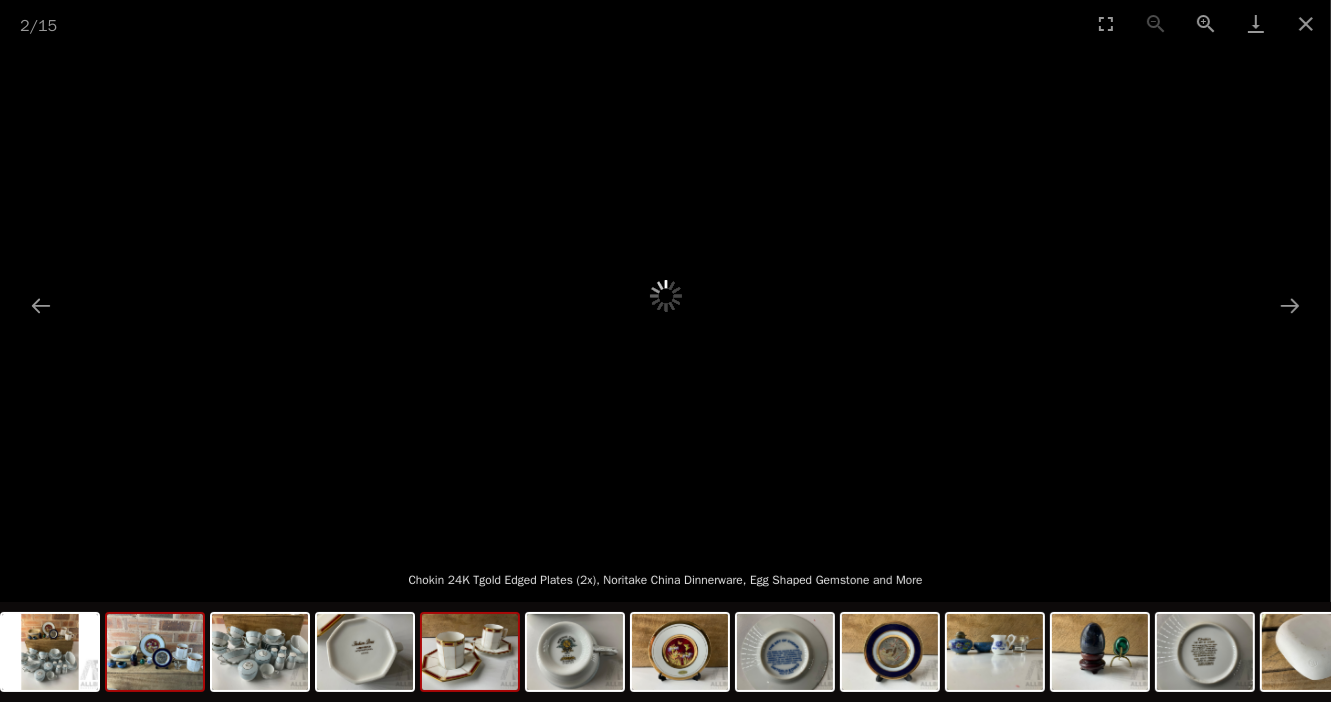 click at bounding box center [470, 652] 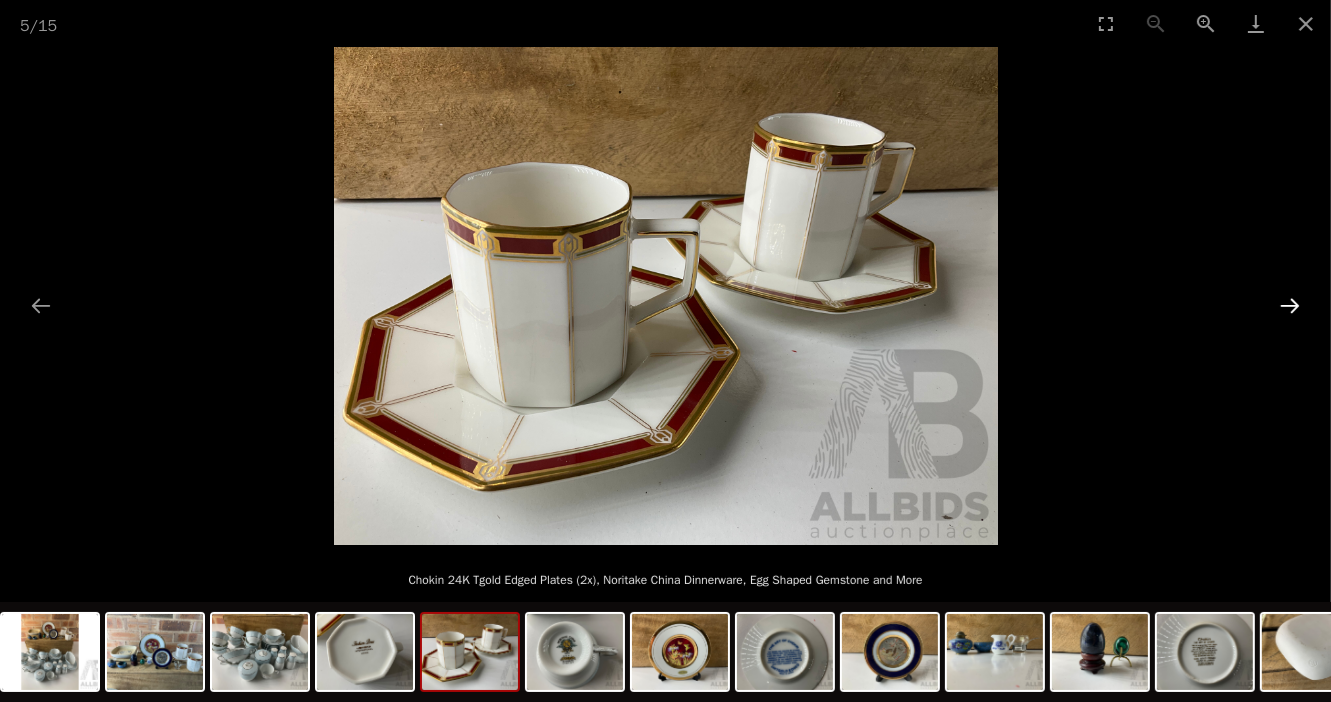 click at bounding box center [1290, 305] 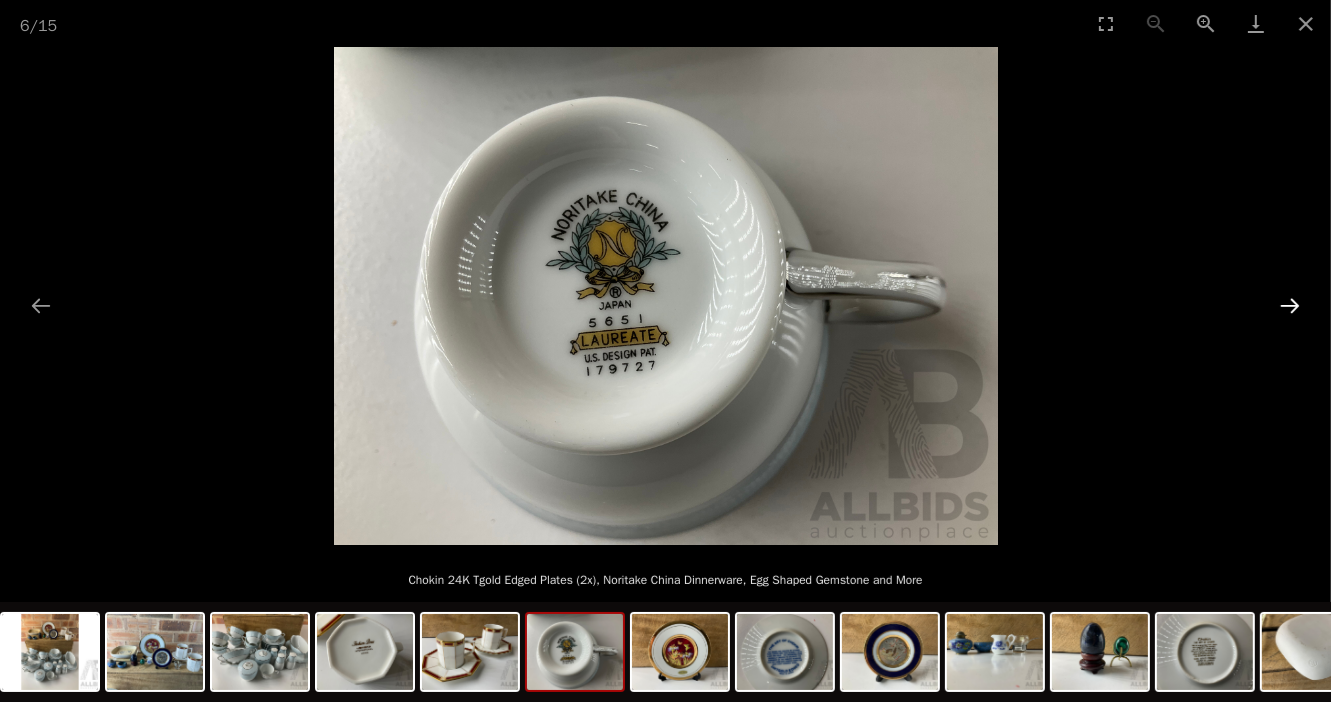 click at bounding box center (1290, 305) 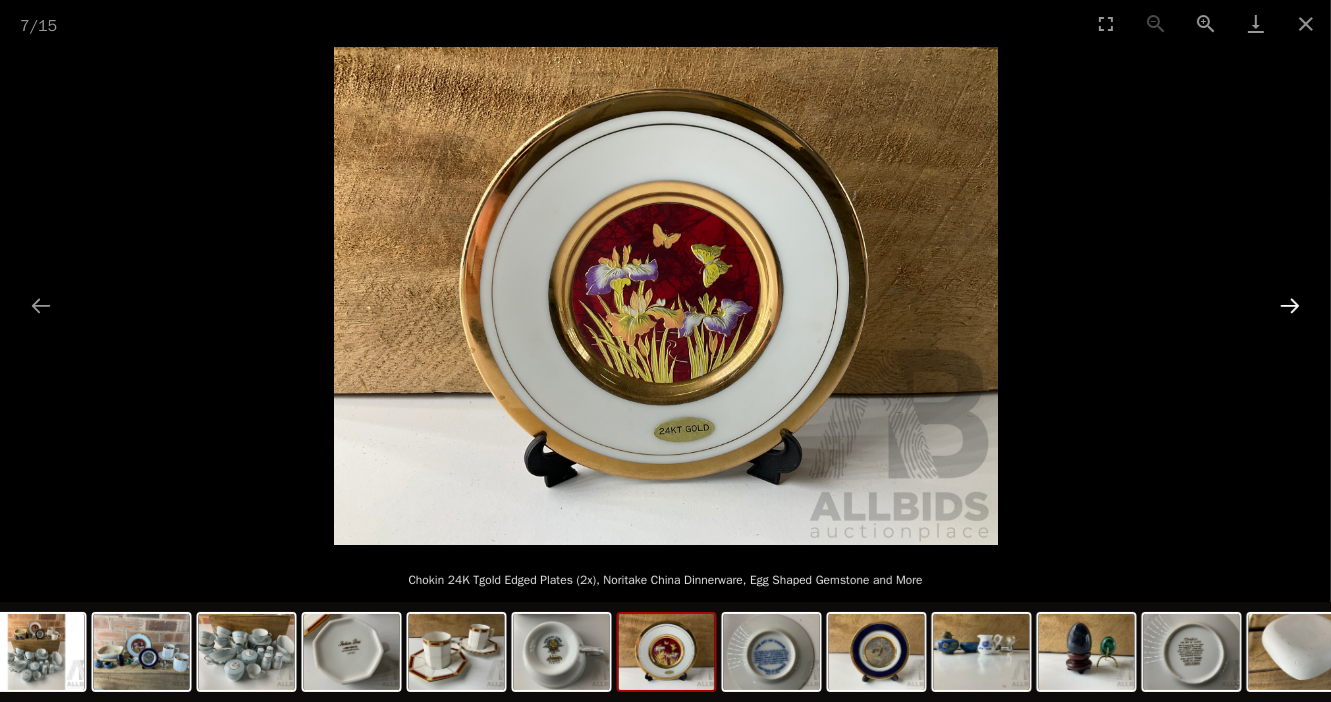 click at bounding box center [1290, 305] 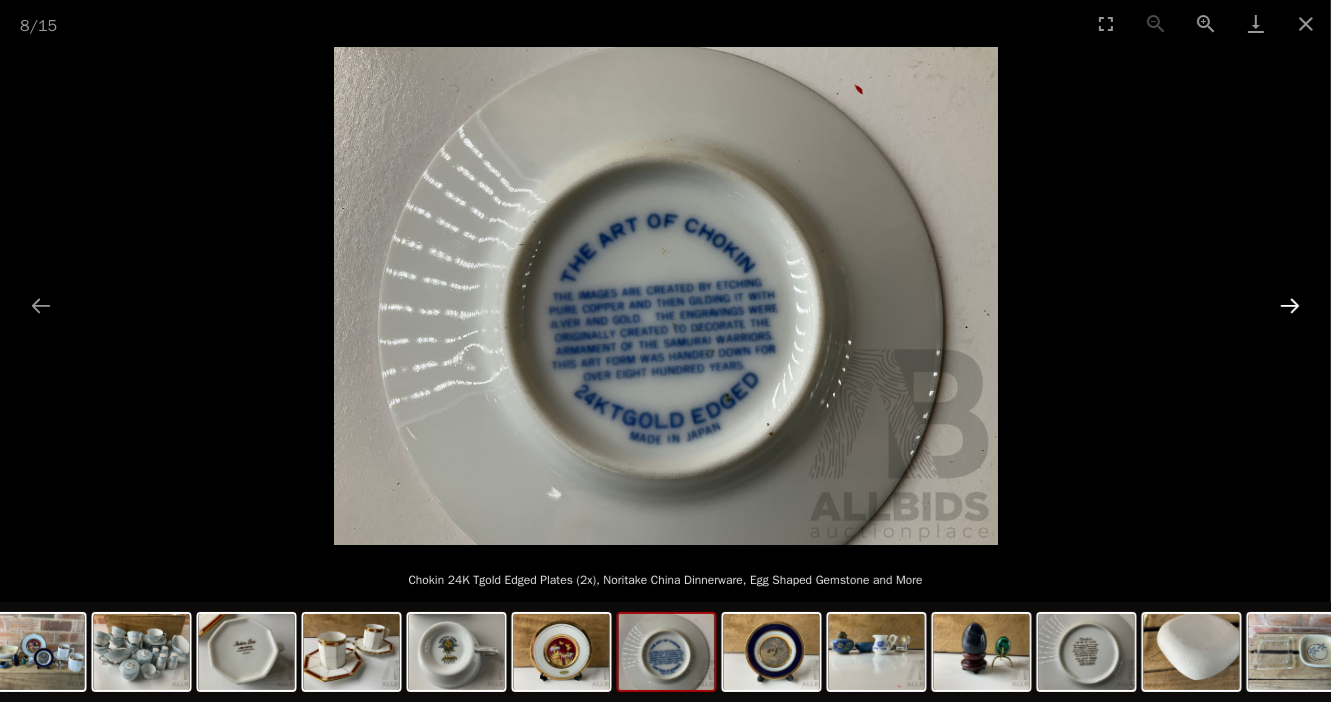 click at bounding box center [1290, 305] 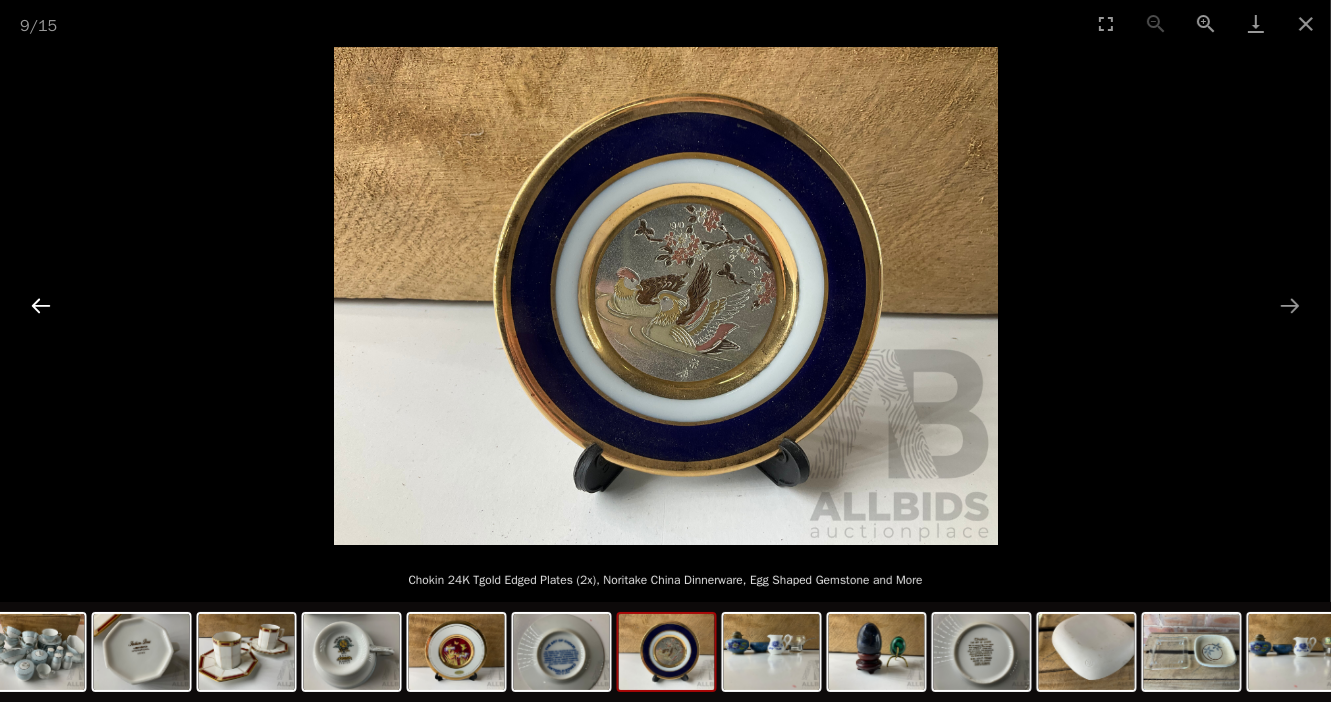 click at bounding box center [41, 305] 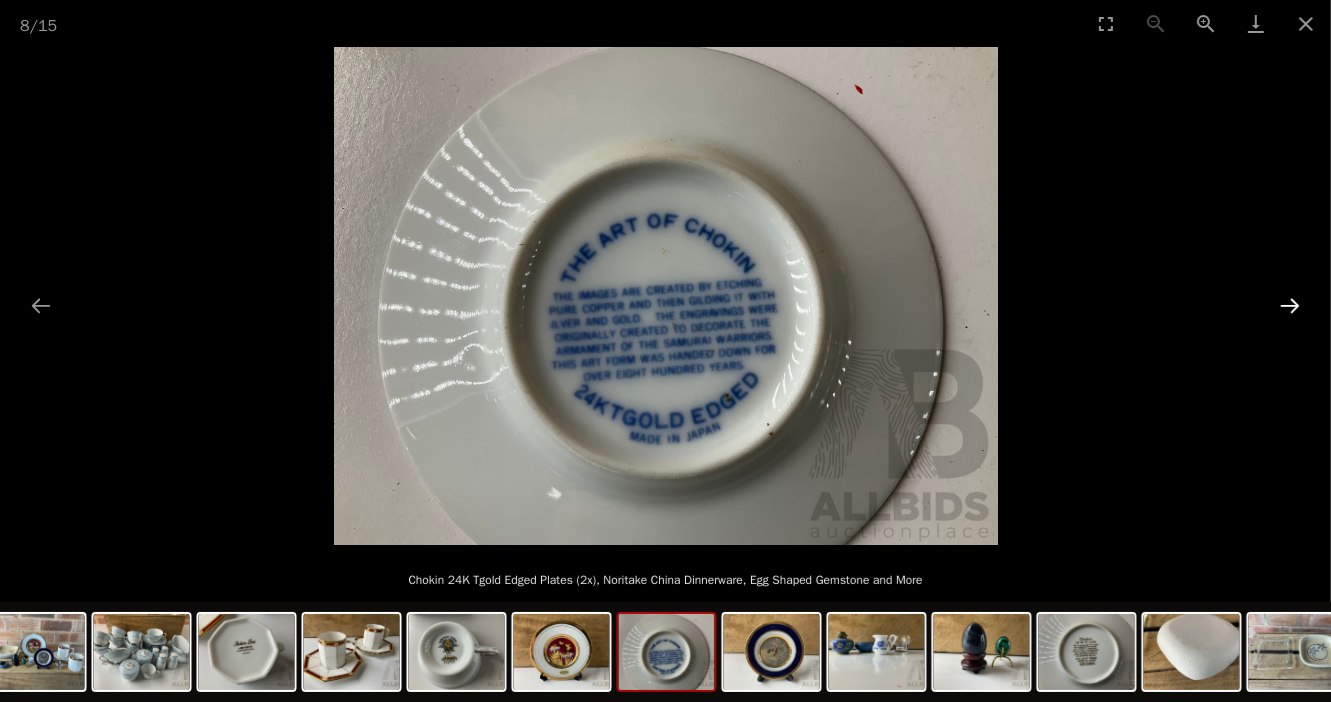 click at bounding box center (1290, 305) 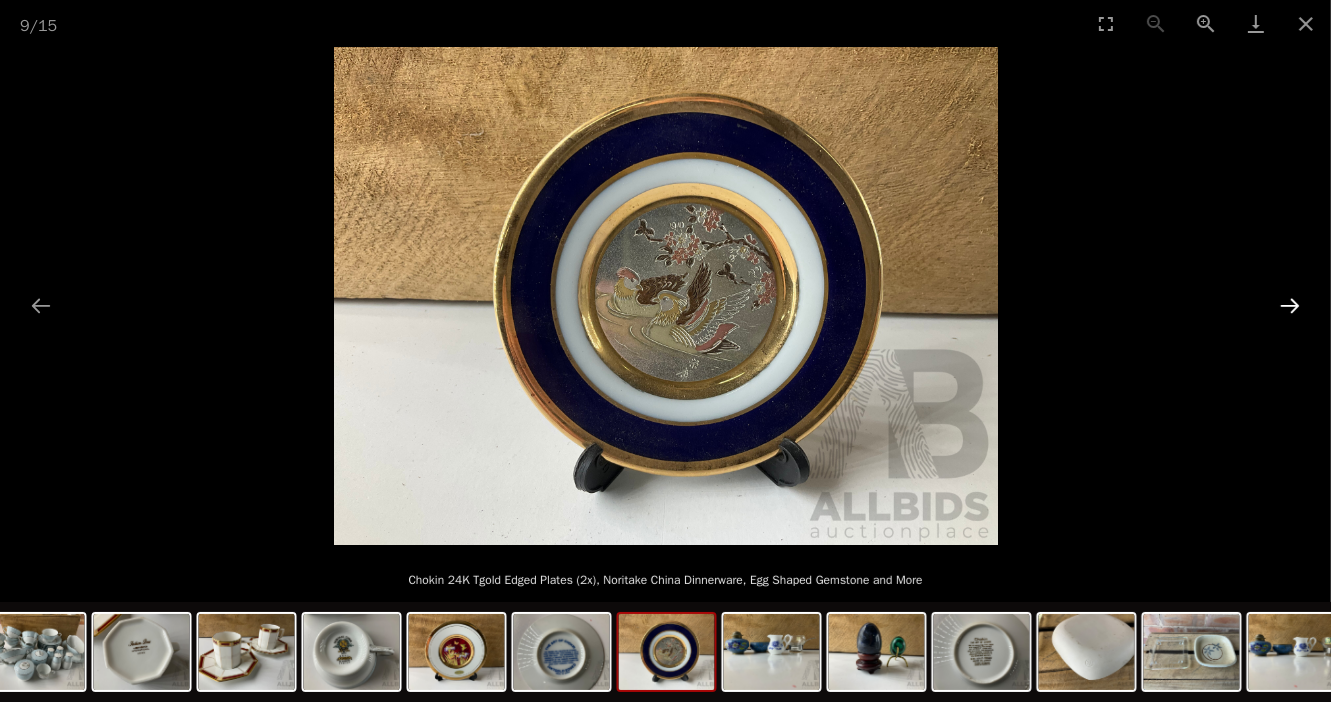 click at bounding box center [1290, 305] 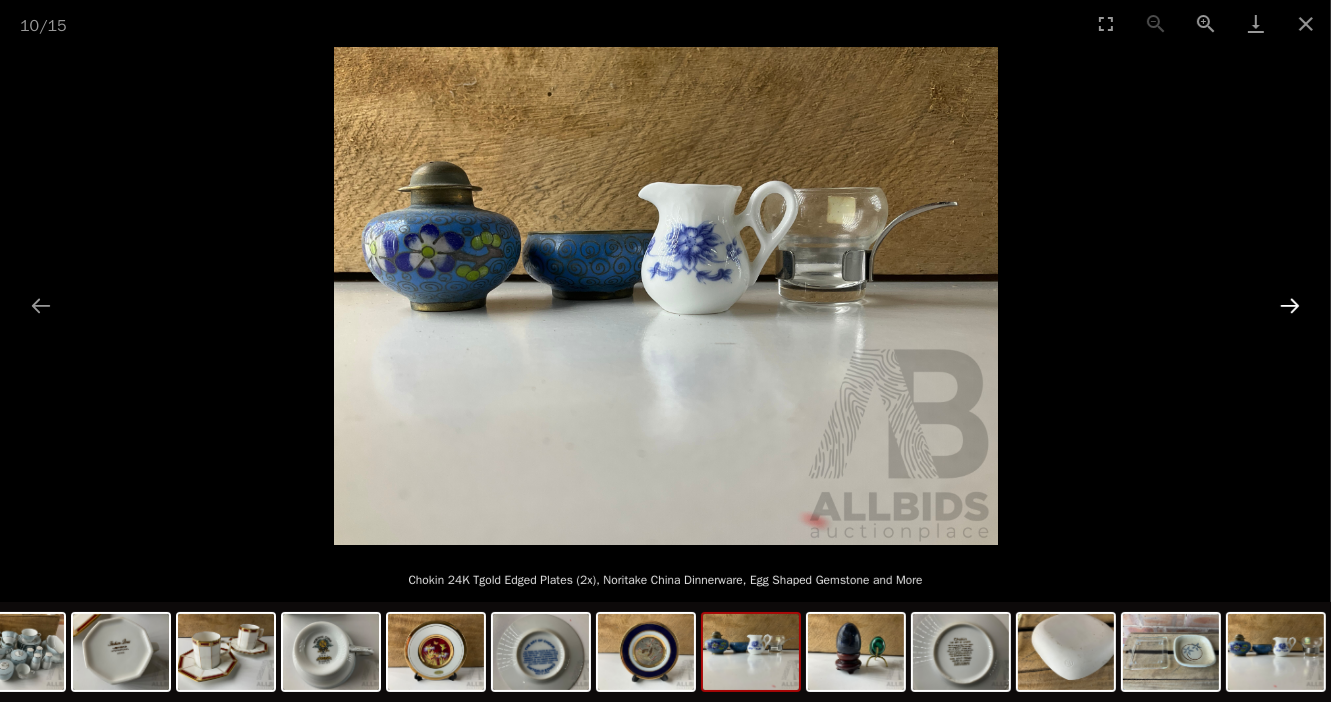 click at bounding box center (1290, 305) 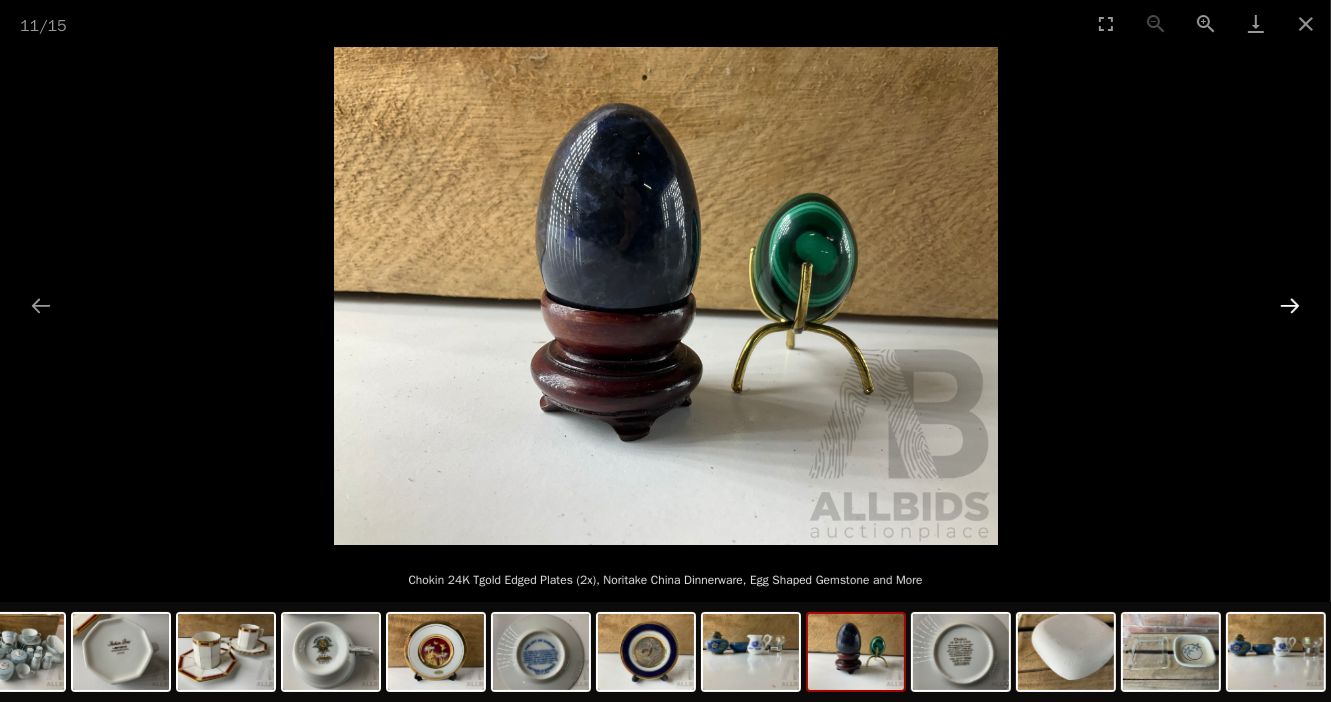 click at bounding box center [1290, 305] 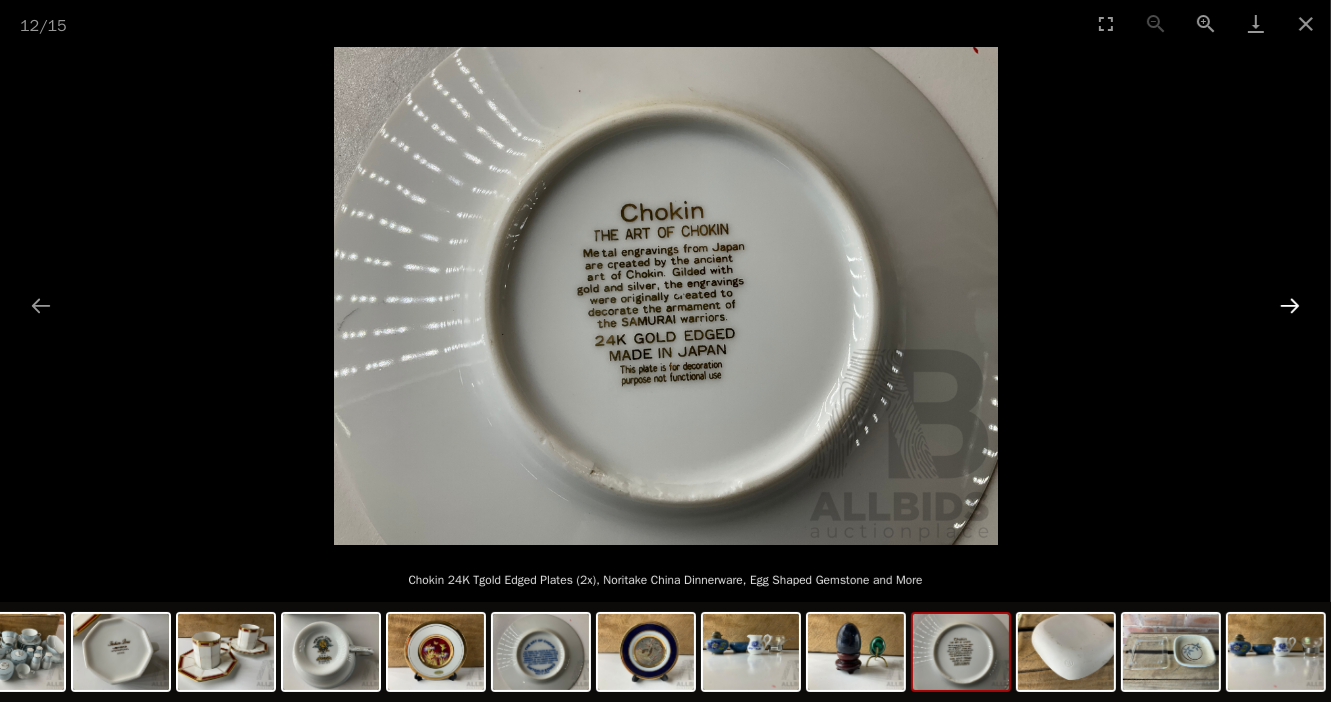 click at bounding box center (1290, 305) 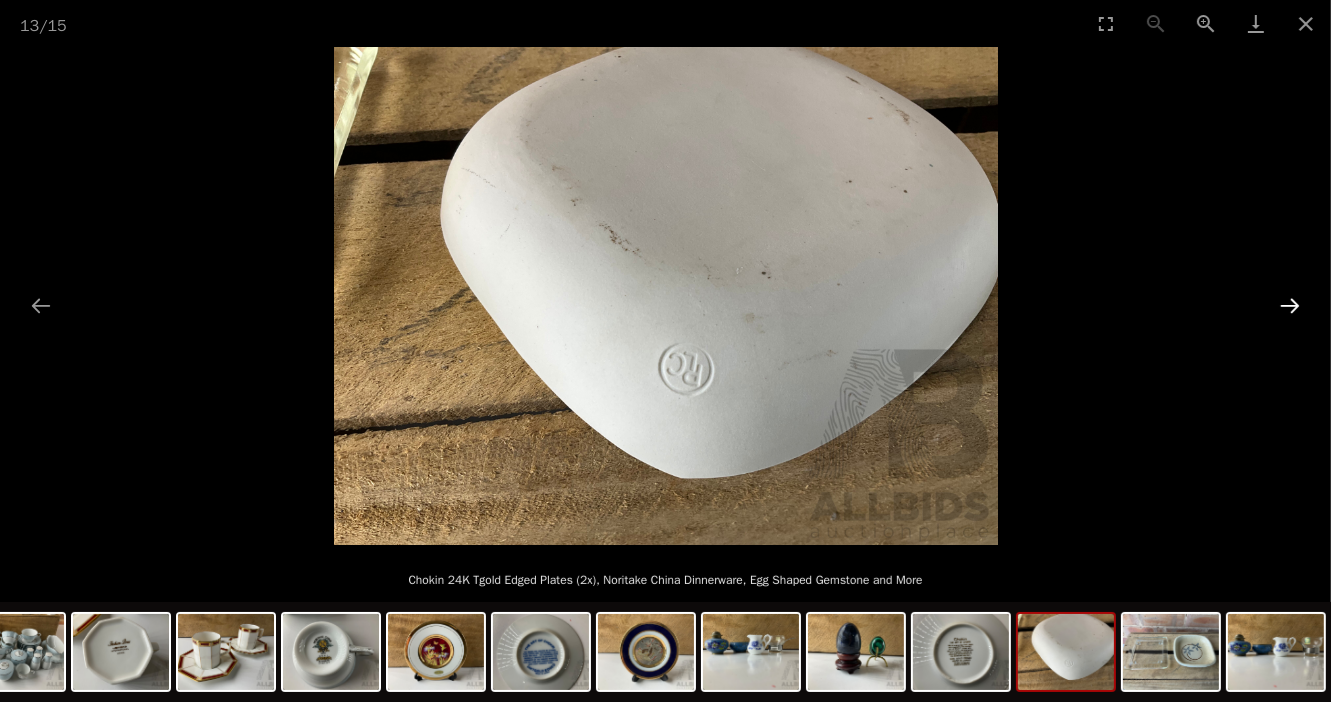 click at bounding box center (1290, 305) 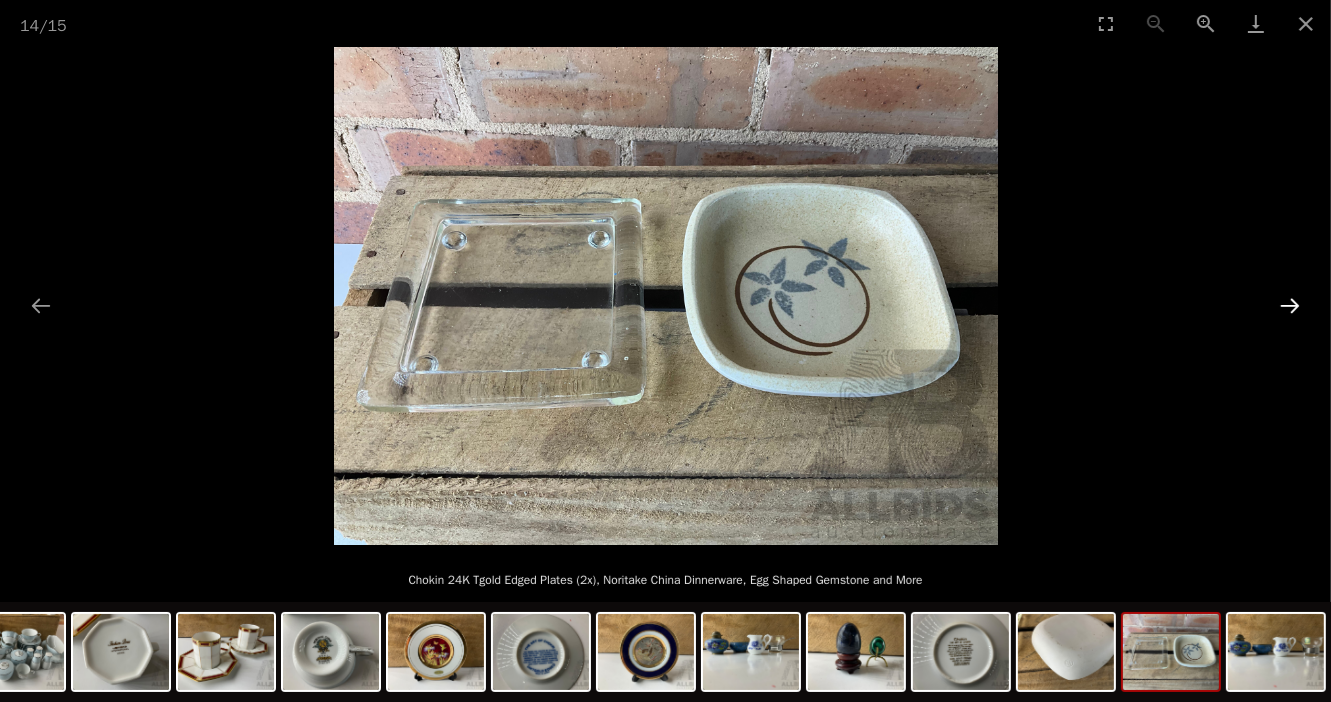click at bounding box center [1290, 305] 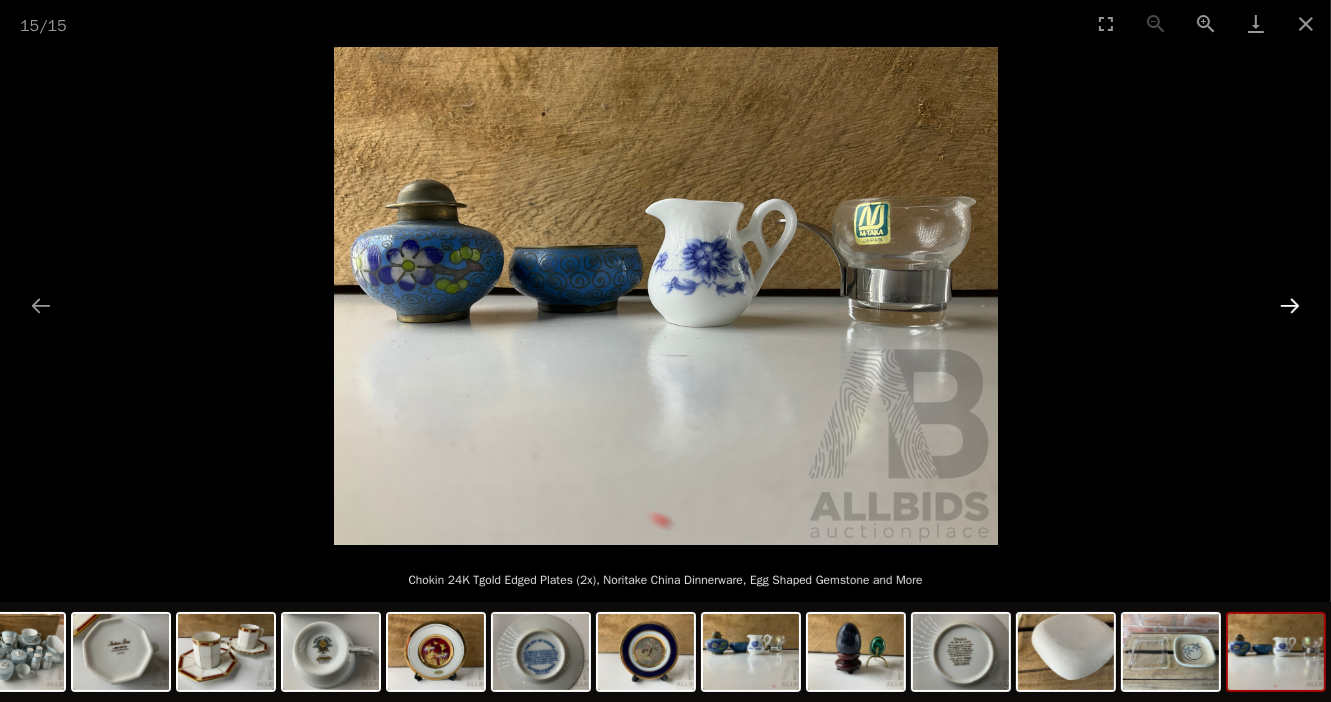 click at bounding box center [1290, 305] 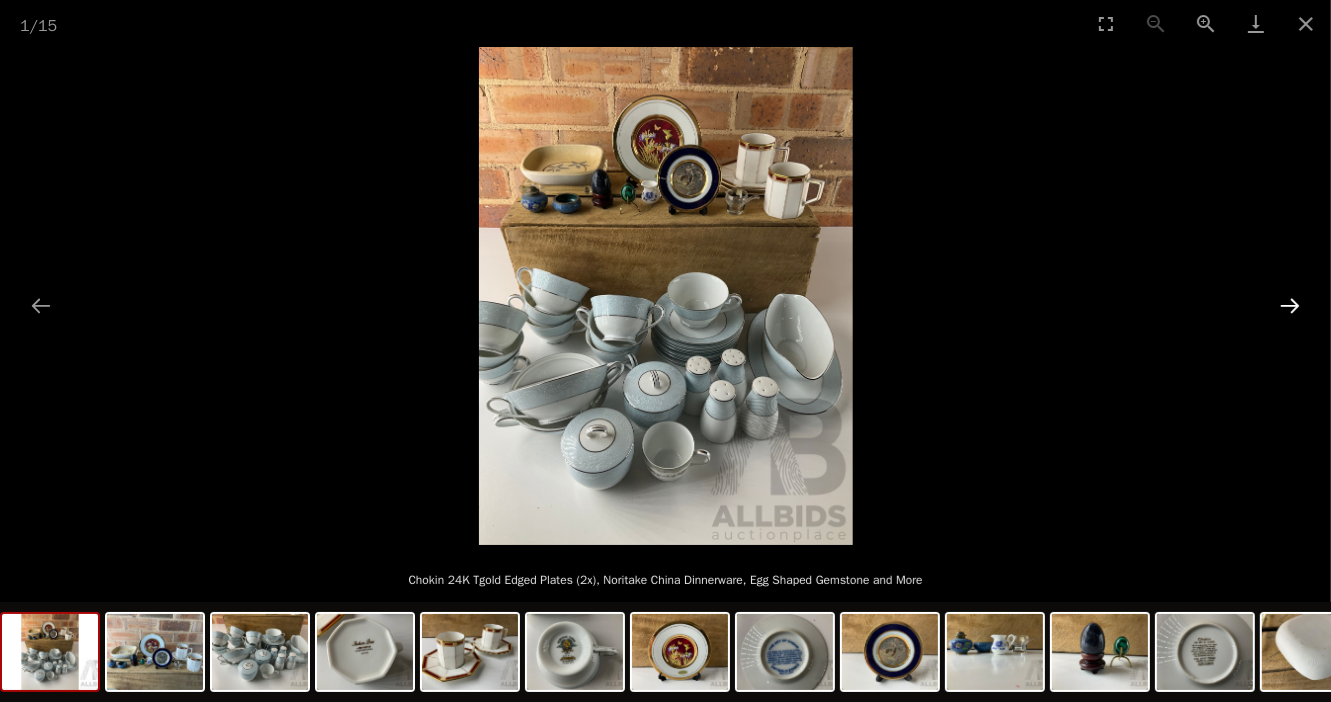 click at bounding box center [1290, 305] 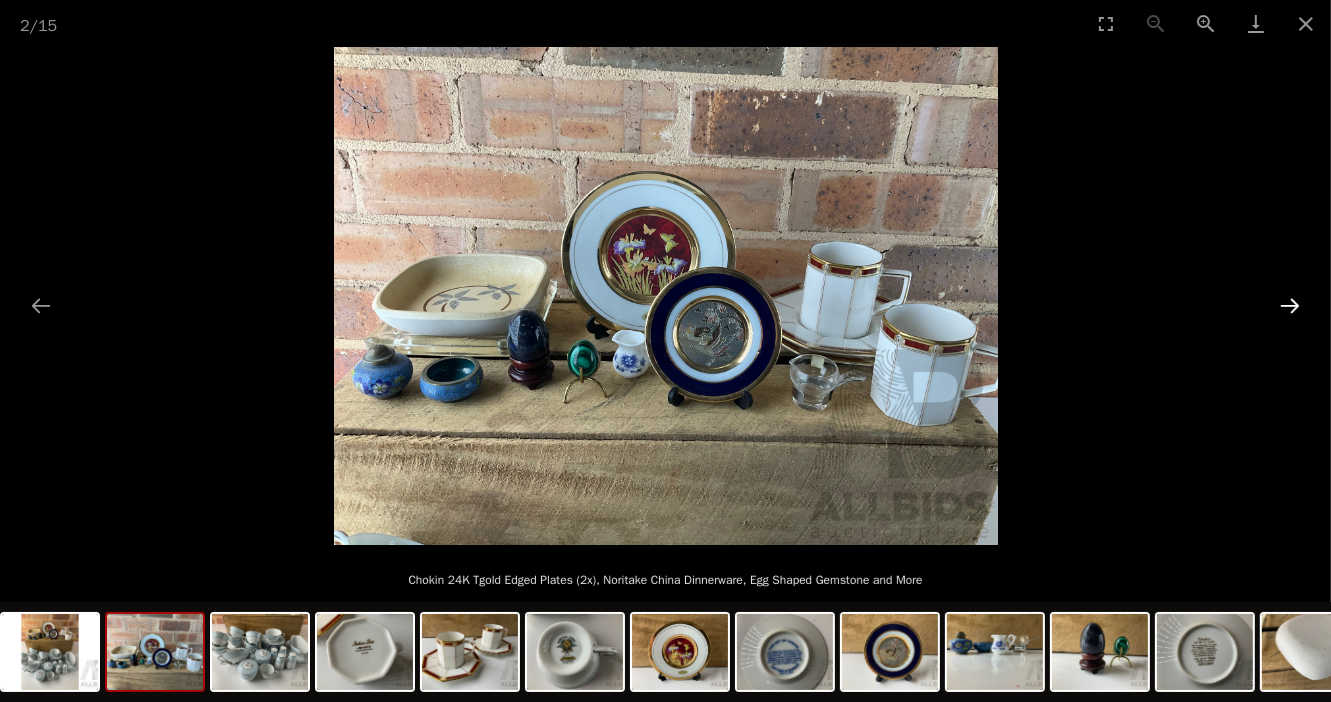 click at bounding box center [1290, 305] 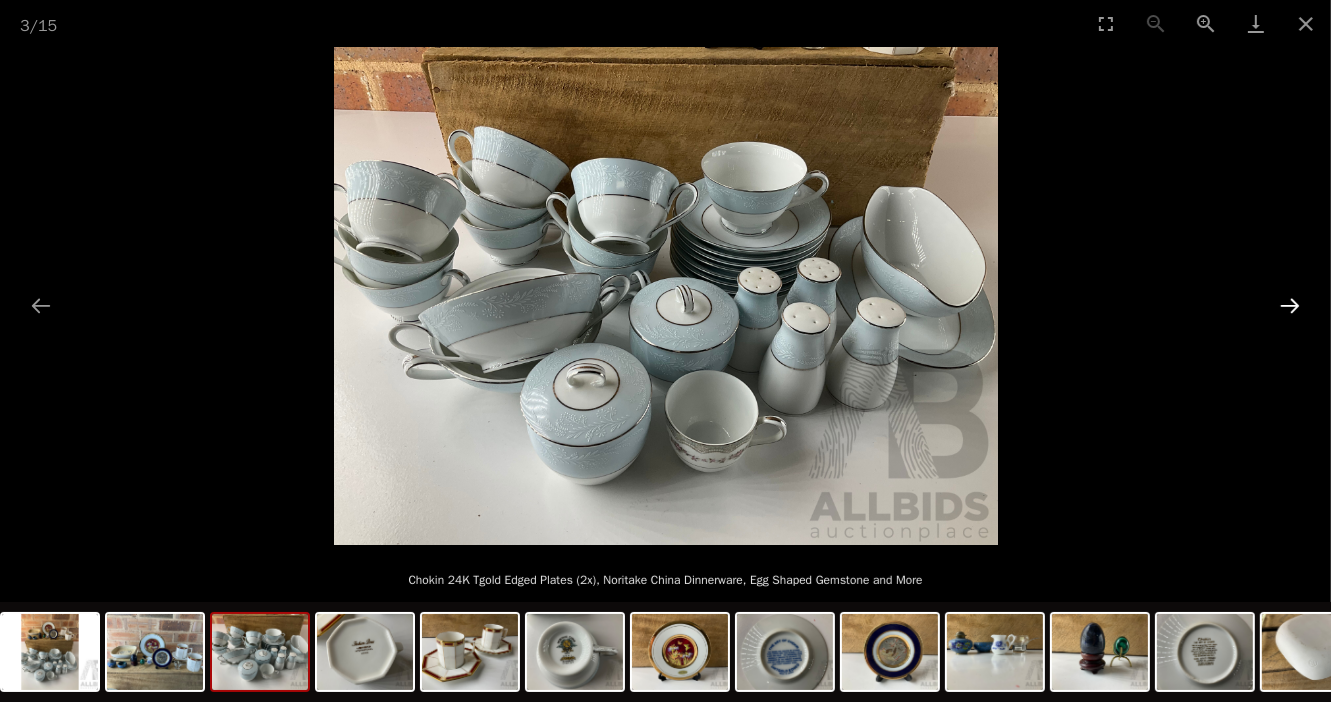 click at bounding box center [1290, 305] 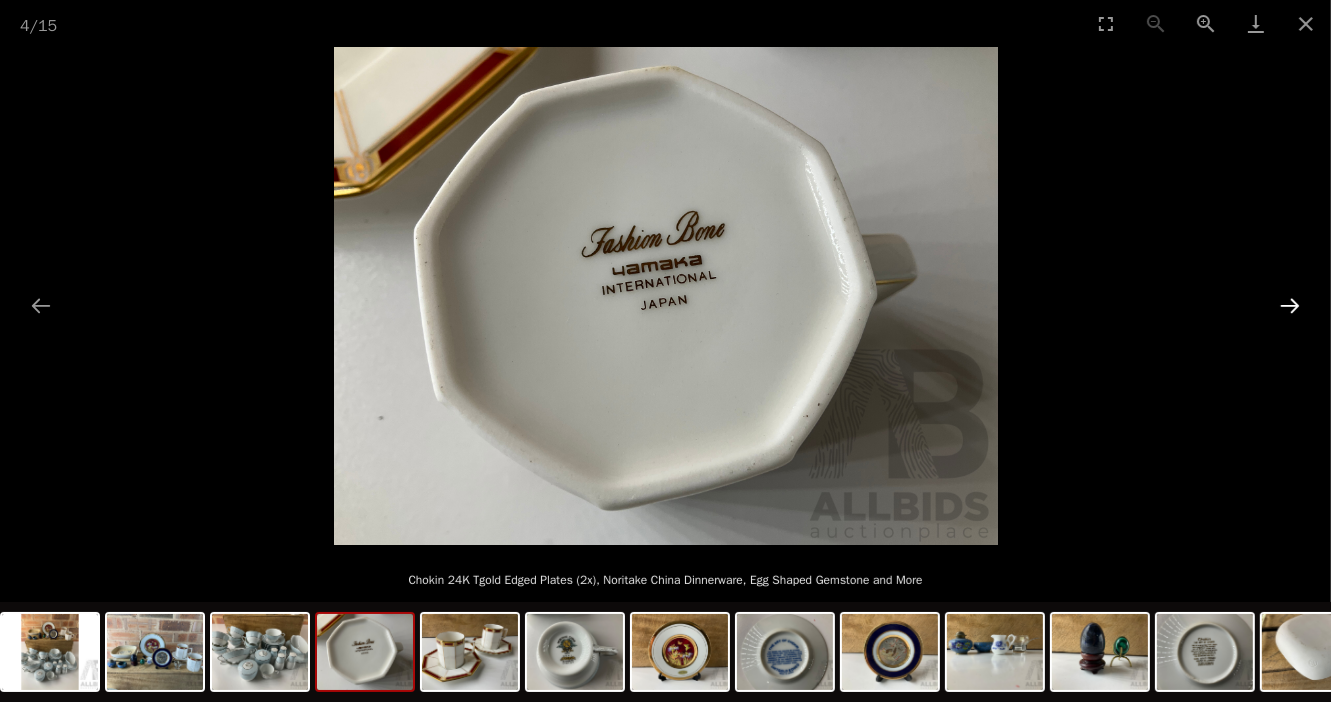 click at bounding box center [1290, 305] 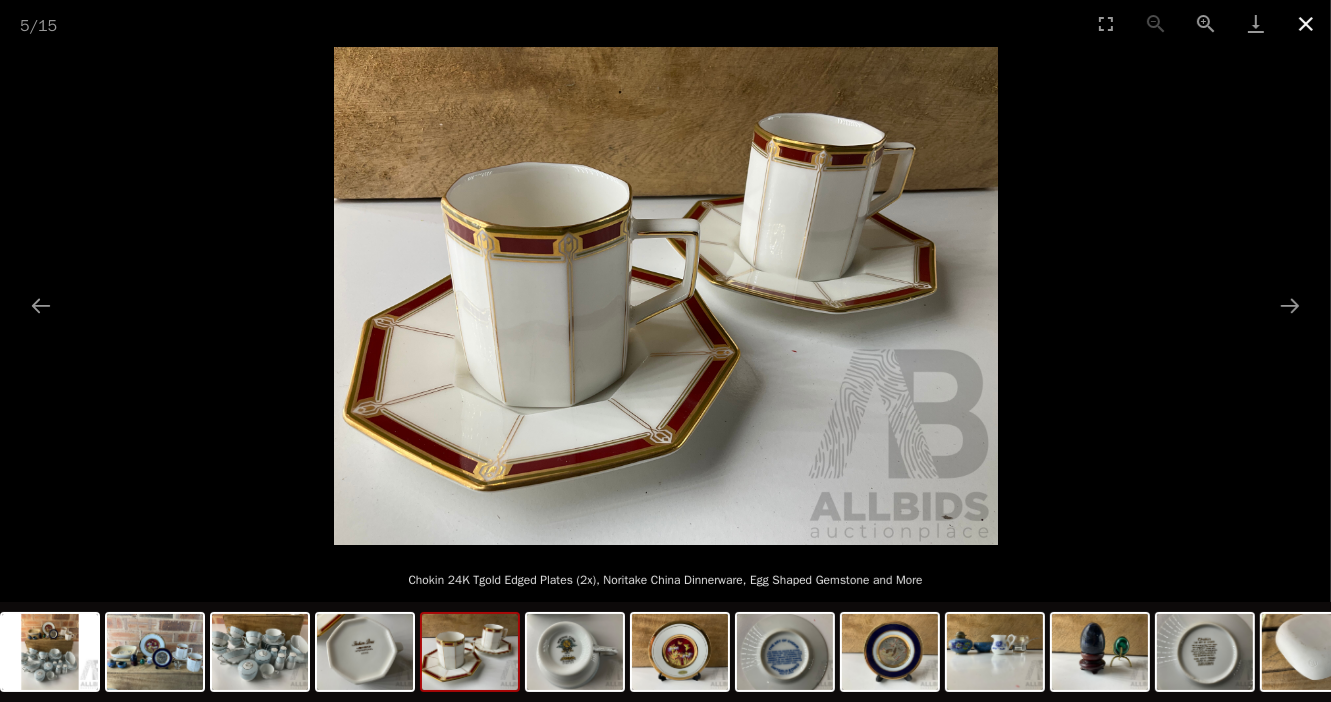 click at bounding box center [1306, 23] 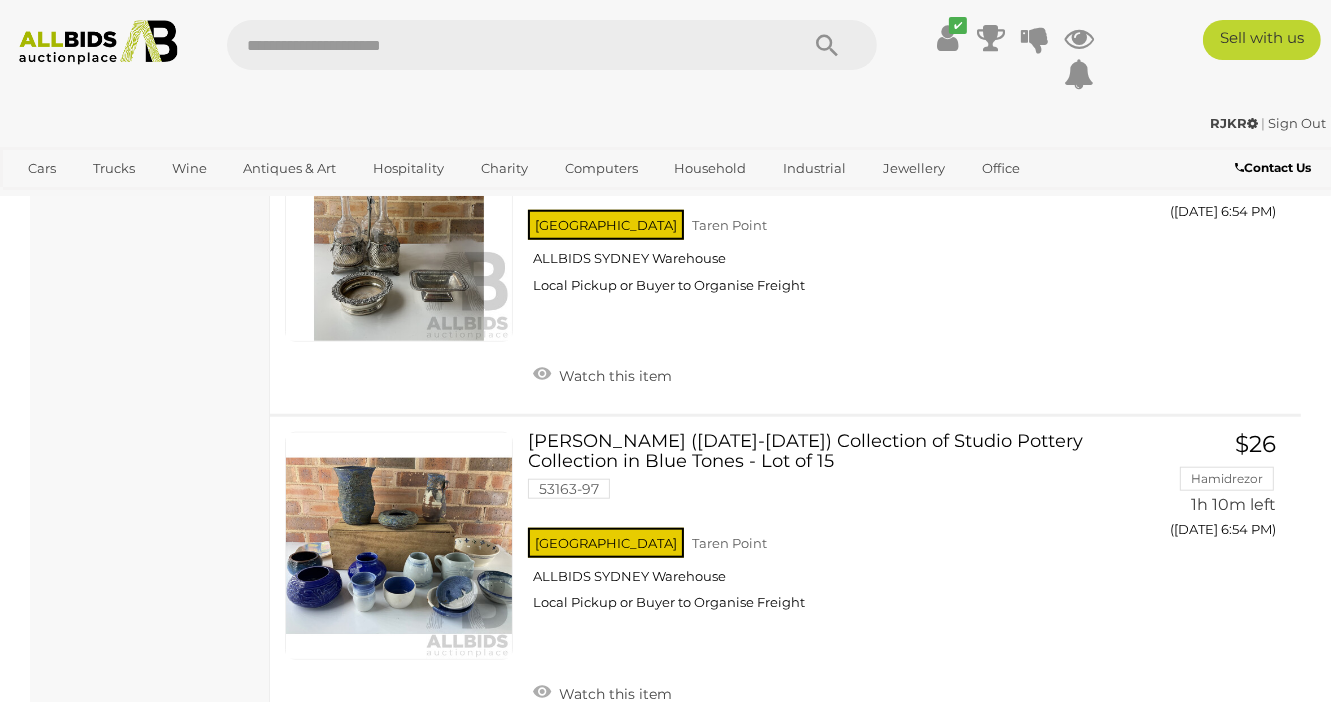 scroll, scrollTop: 15316, scrollLeft: 0, axis: vertical 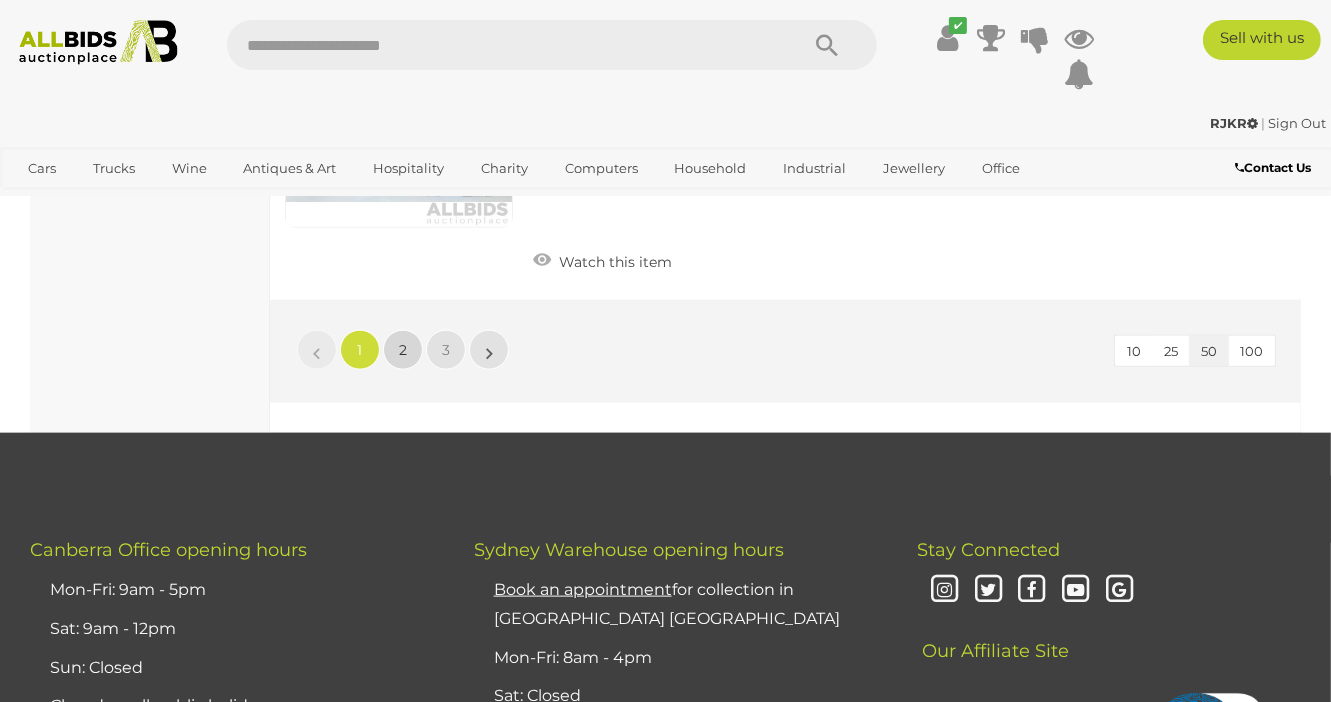 click on "2" at bounding box center (403, 350) 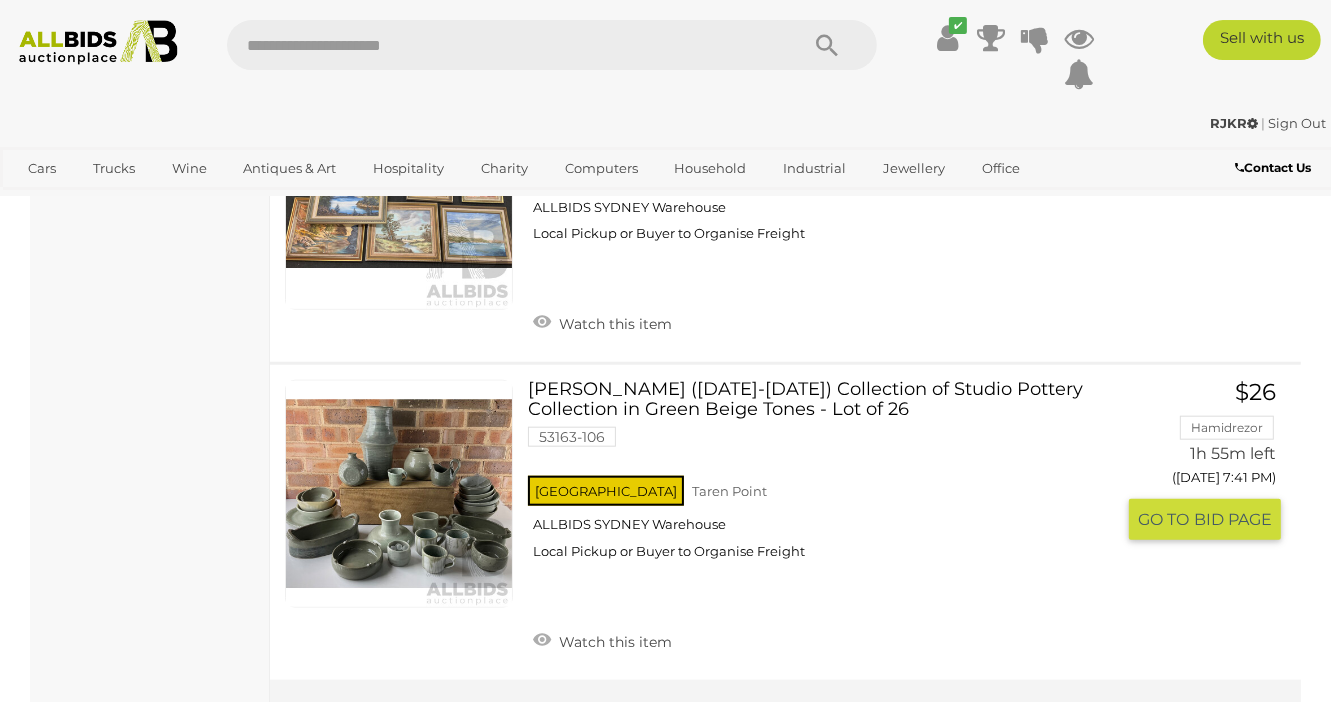 scroll, scrollTop: 15006, scrollLeft: 0, axis: vertical 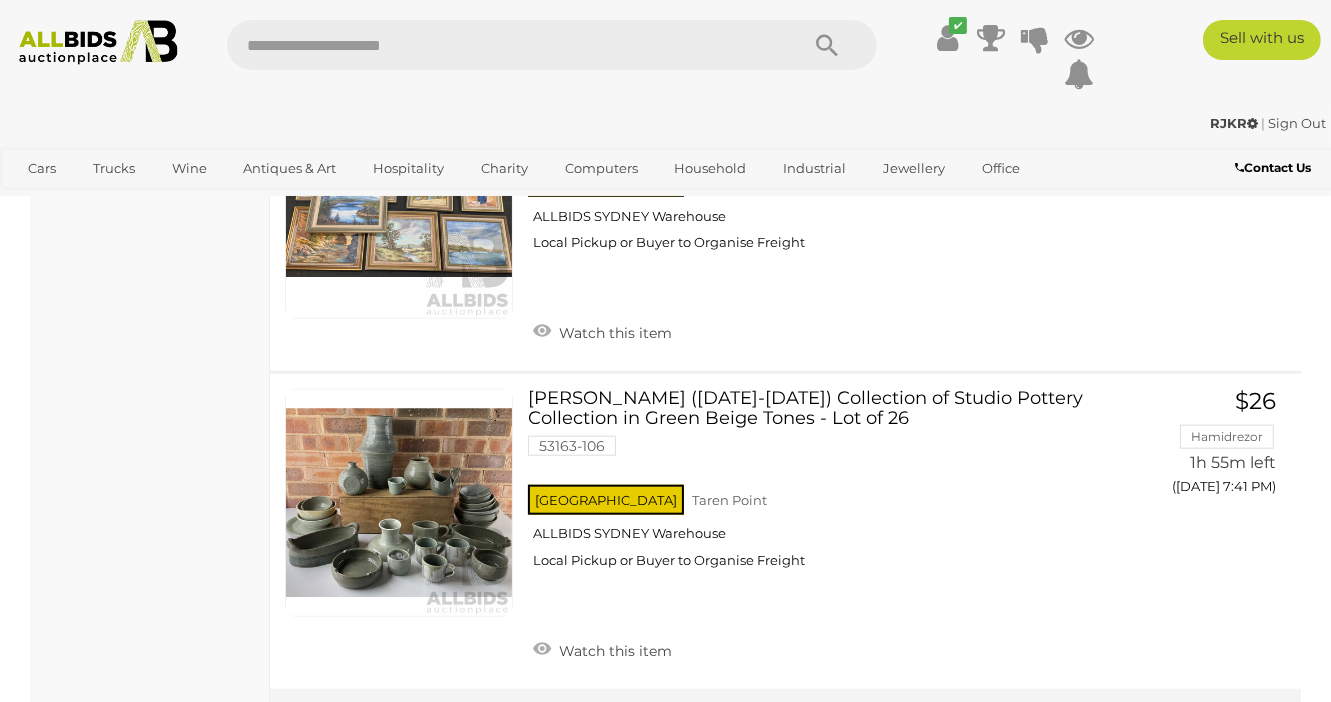click on "3" at bounding box center (446, 739) 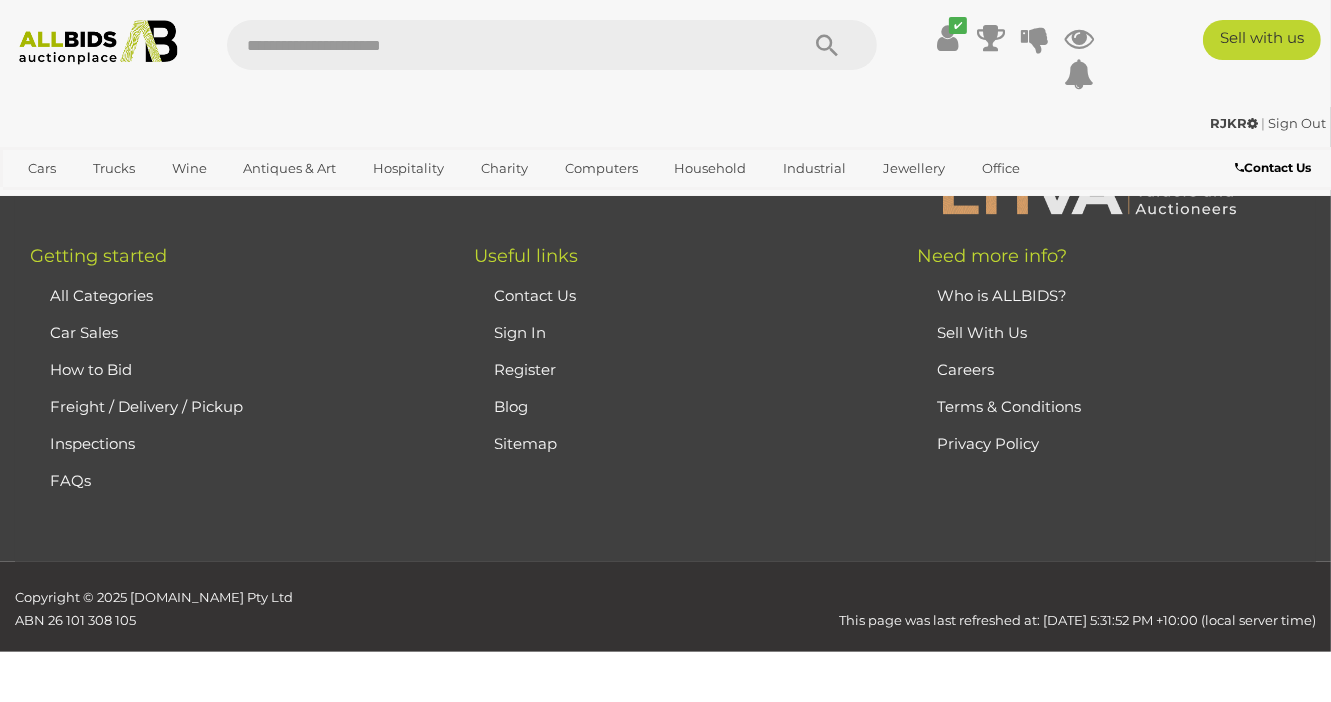 scroll, scrollTop: 102, scrollLeft: 0, axis: vertical 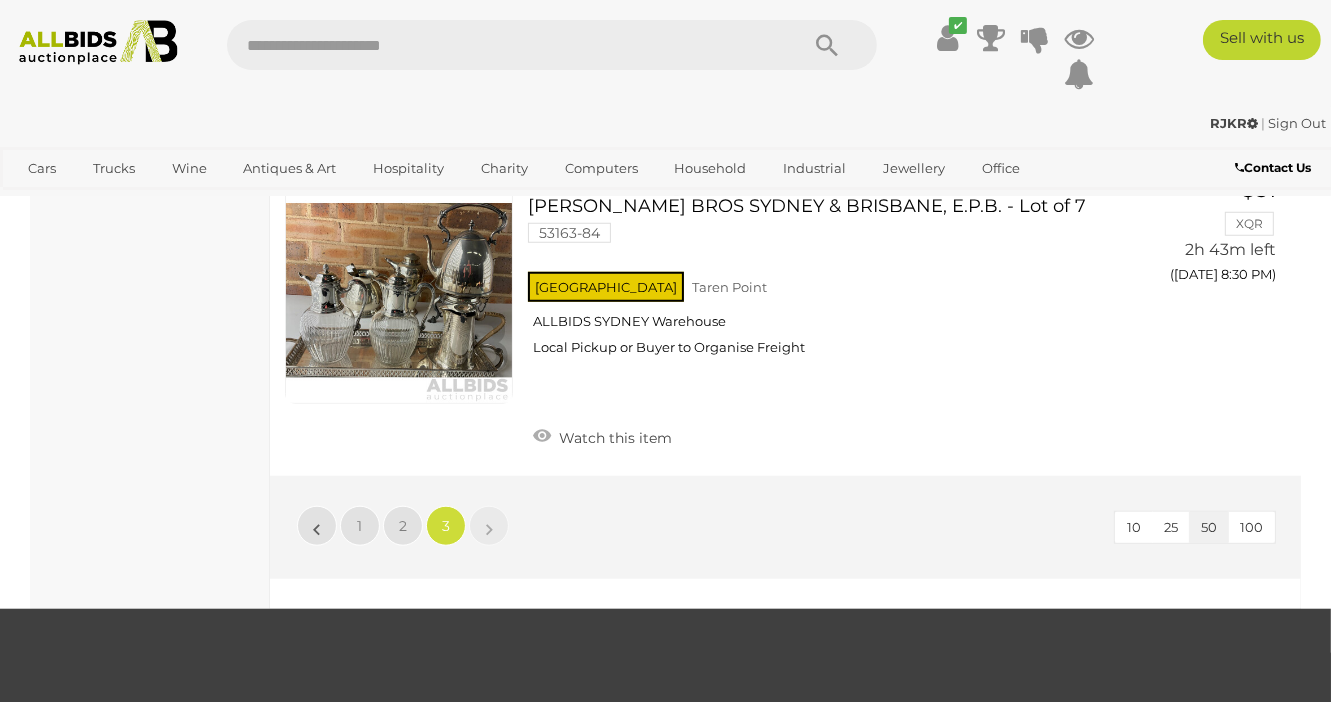 click at bounding box center (98, 42) 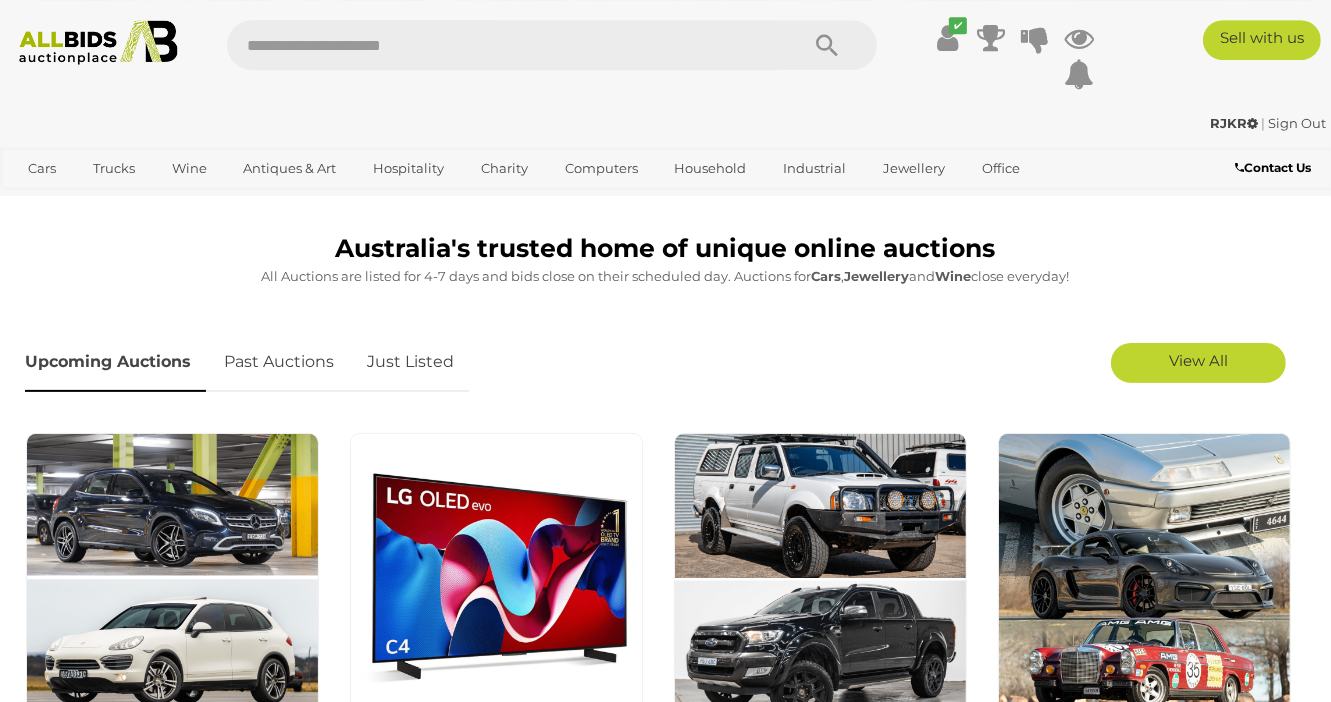 scroll, scrollTop: 432, scrollLeft: 0, axis: vertical 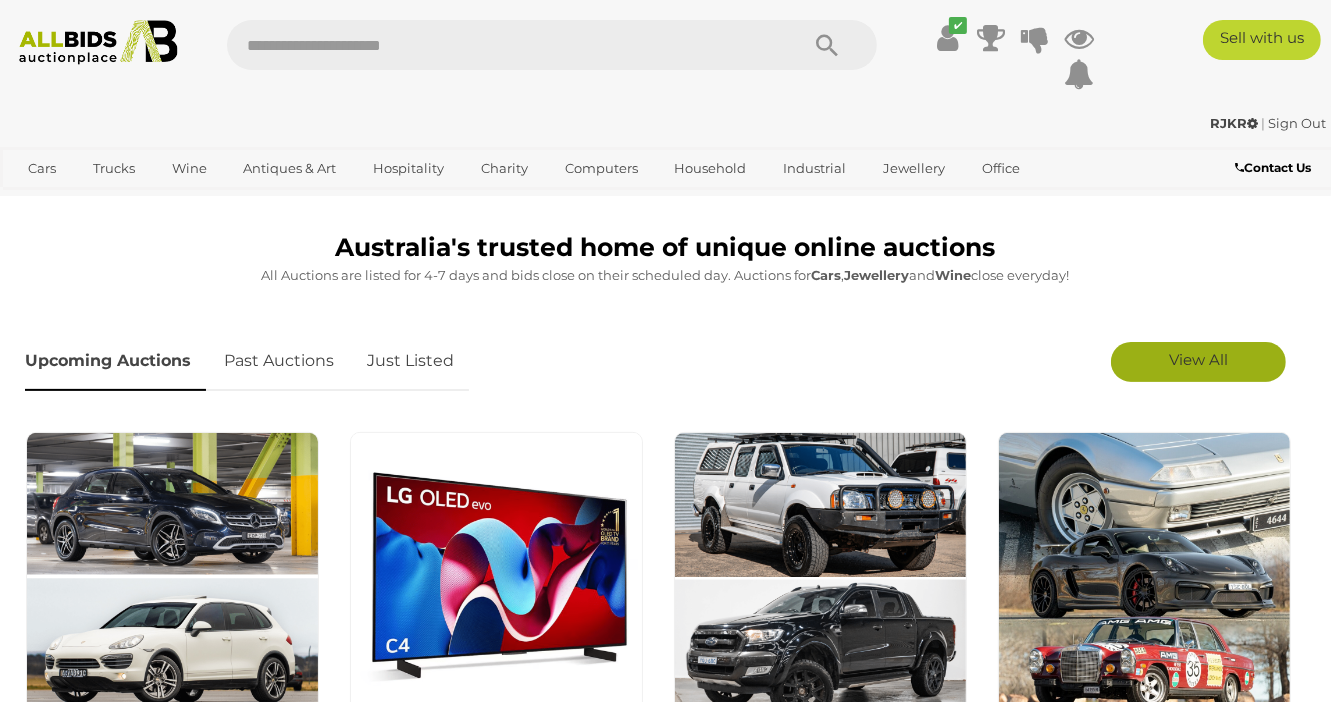 drag, startPoint x: 1170, startPoint y: 361, endPoint x: 1162, endPoint y: 350, distance: 13.601471 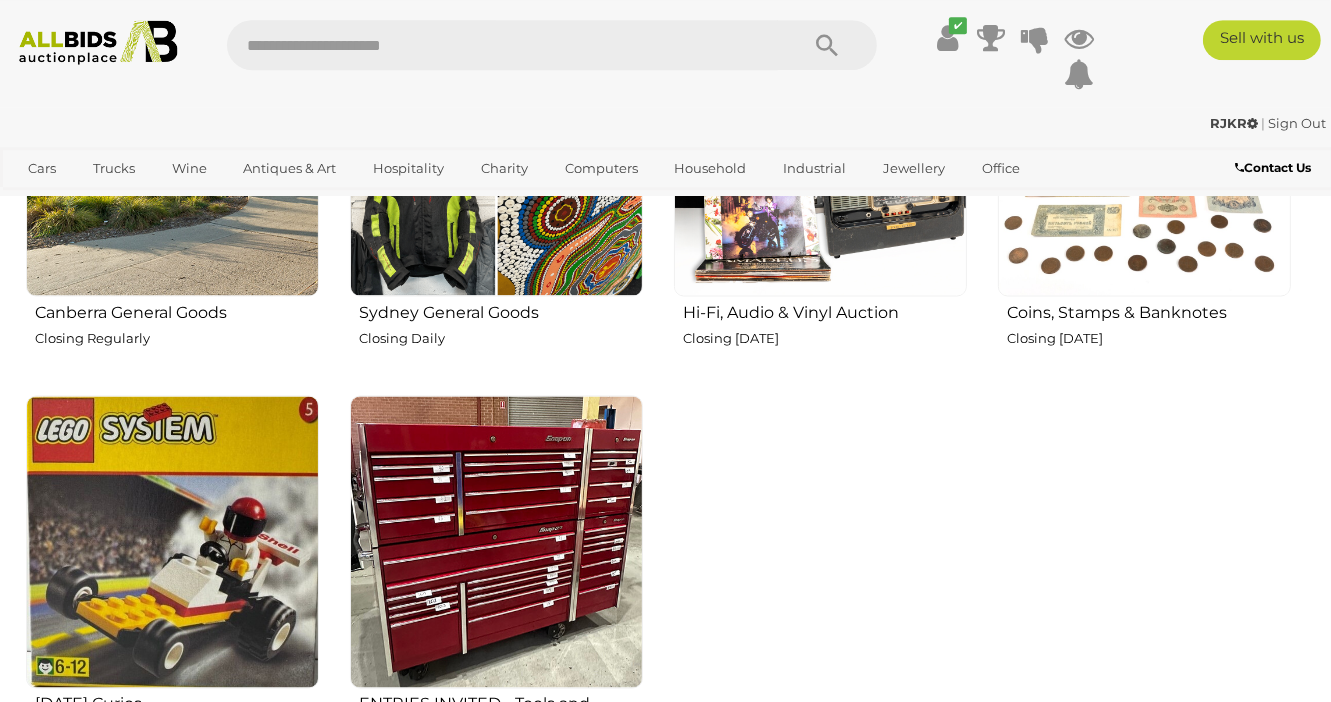 scroll, scrollTop: 2916, scrollLeft: 0, axis: vertical 